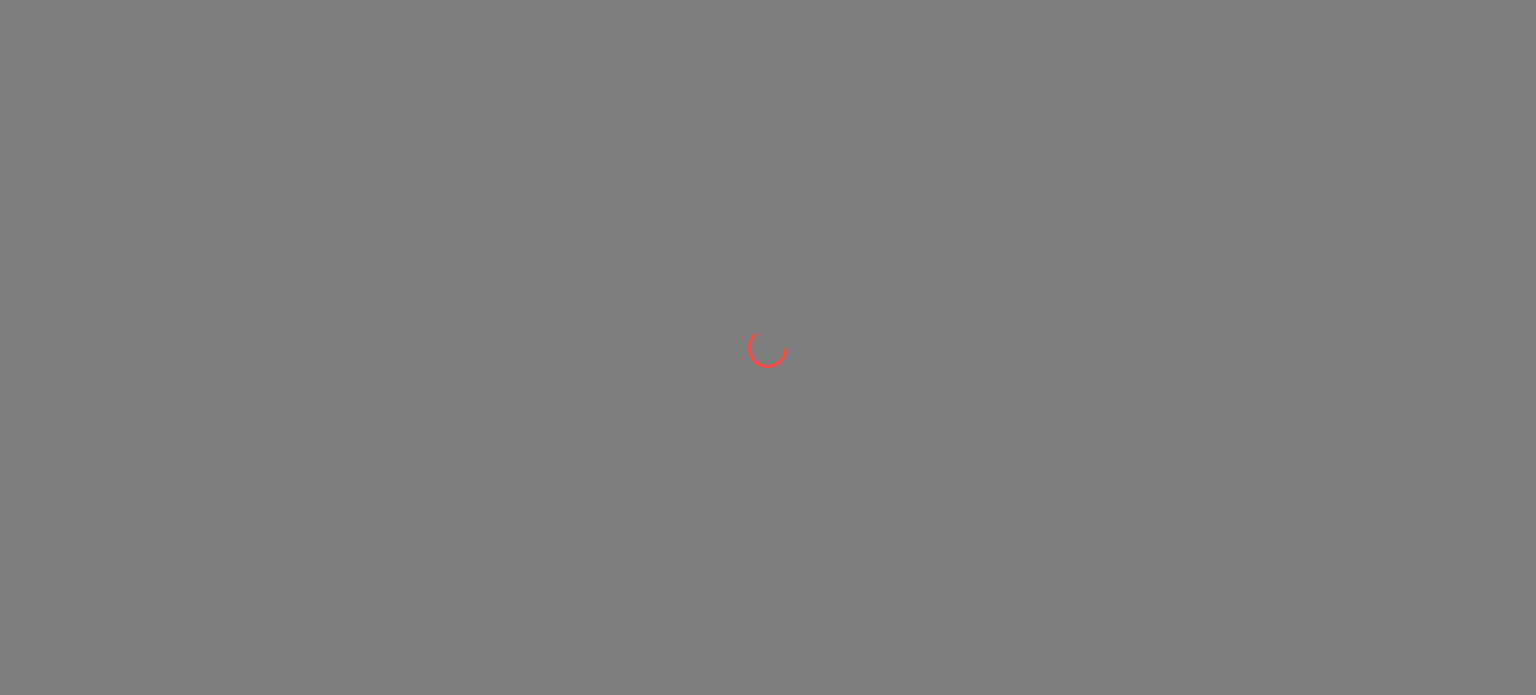 scroll, scrollTop: 0, scrollLeft: 0, axis: both 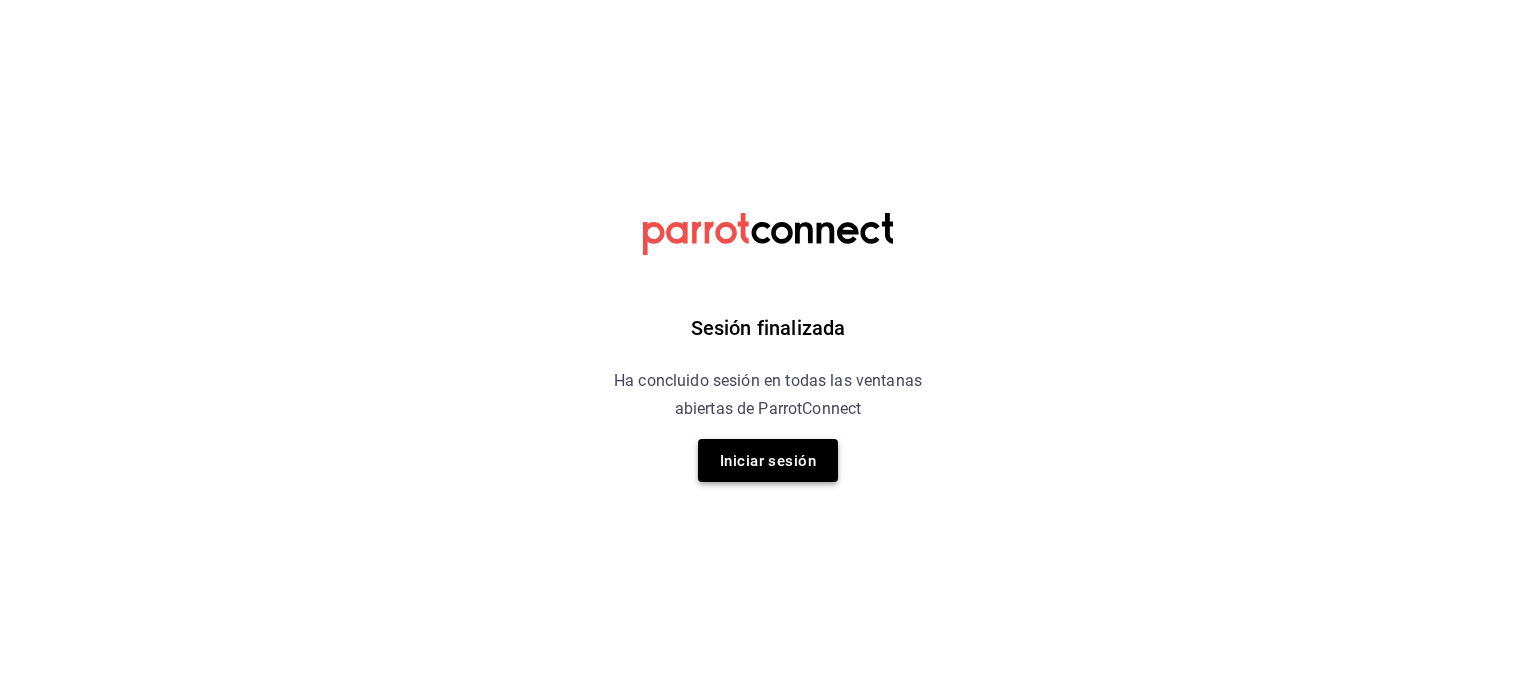click on "Iniciar sesión" at bounding box center (768, 461) 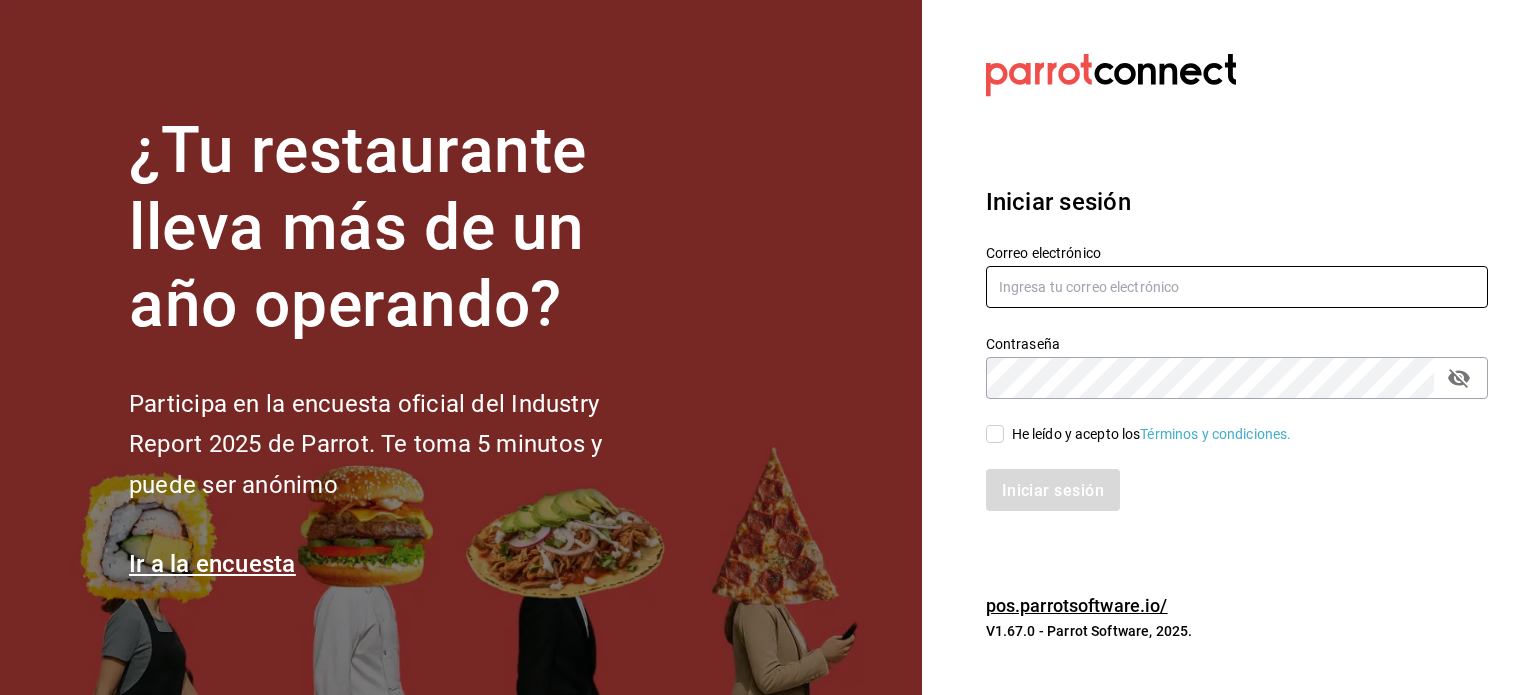 type on "[EMAIL]" 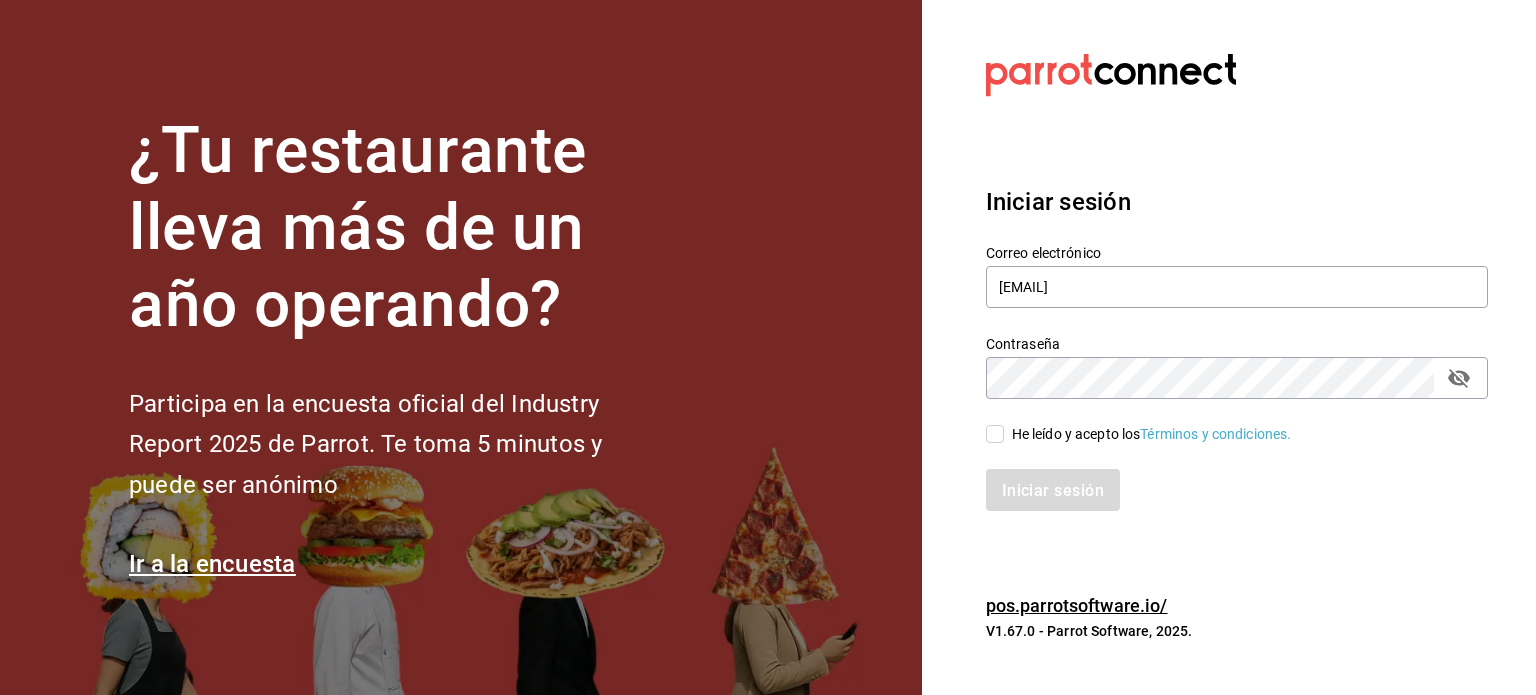 click on "He leído y acepto los  Términos y condiciones." at bounding box center (995, 434) 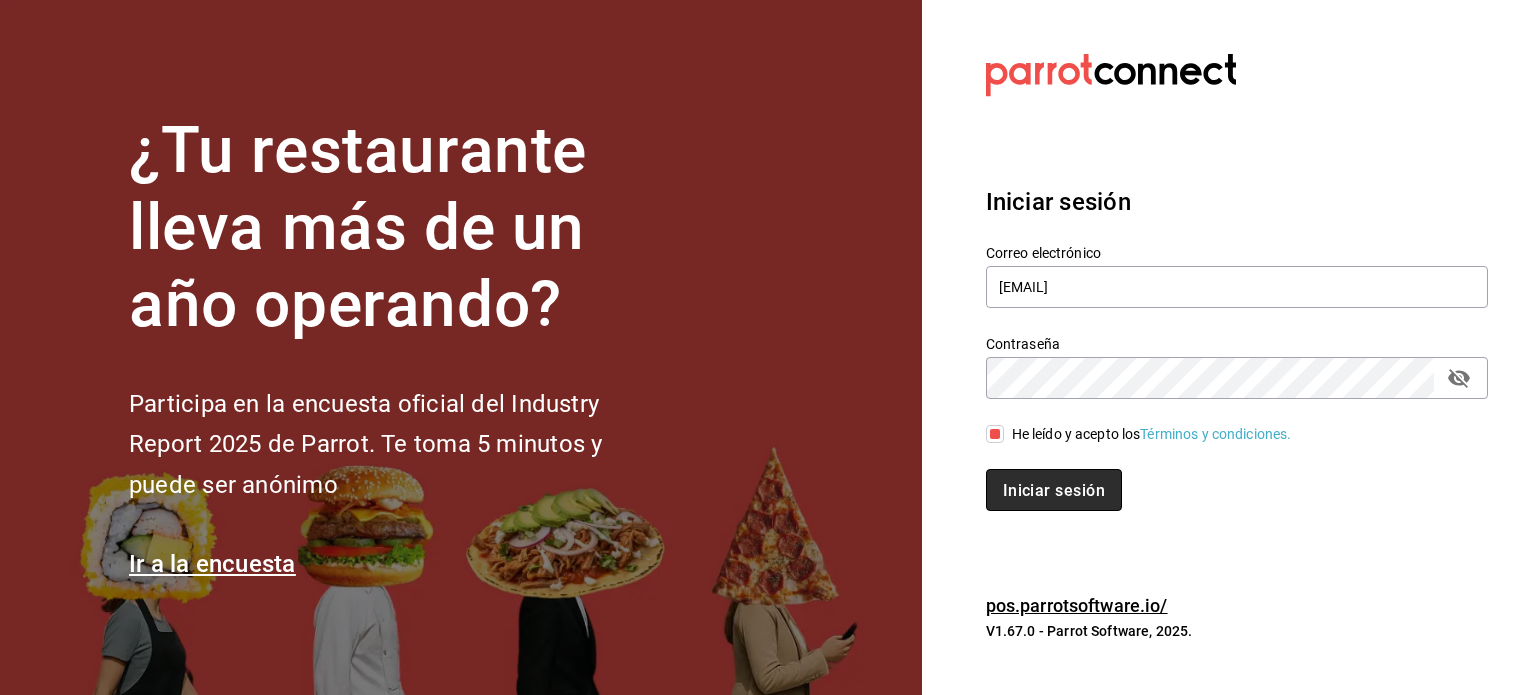 click on "Iniciar sesión" at bounding box center [1054, 490] 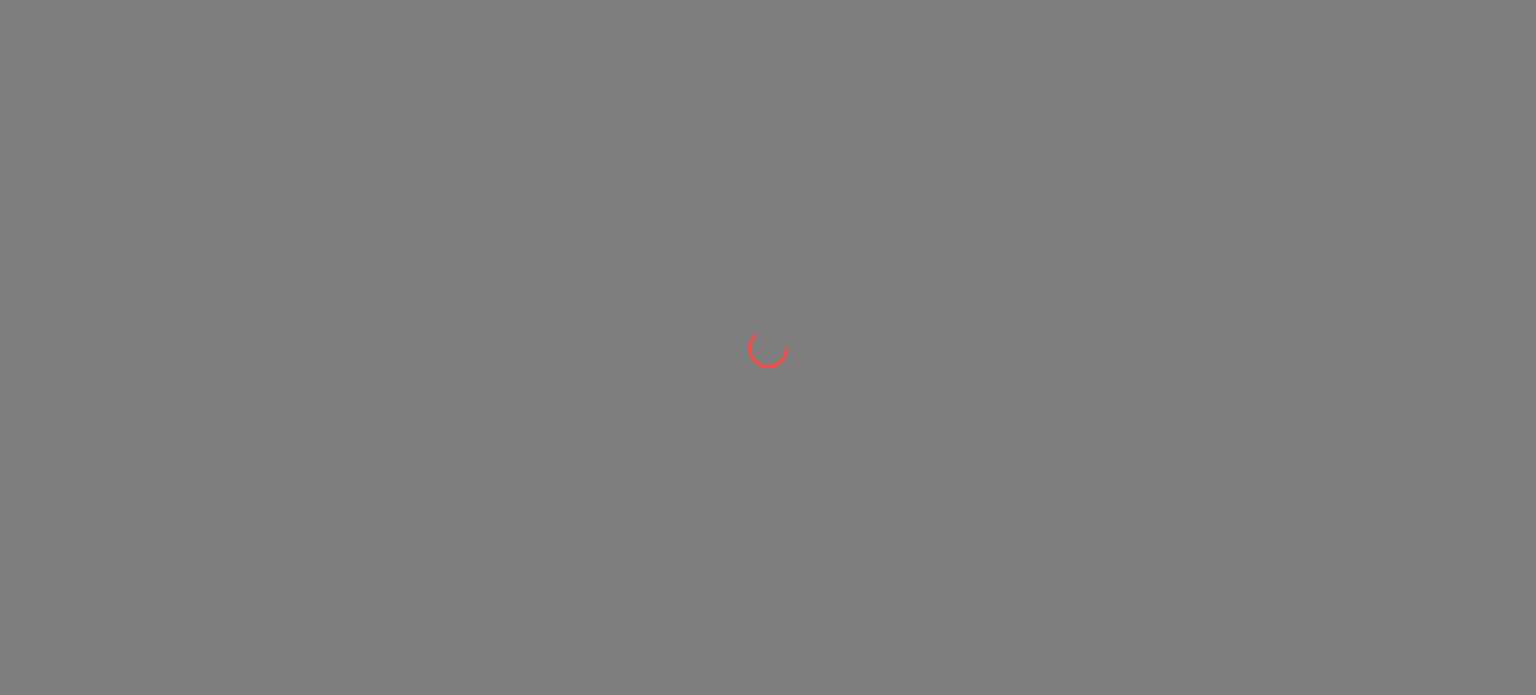scroll, scrollTop: 0, scrollLeft: 0, axis: both 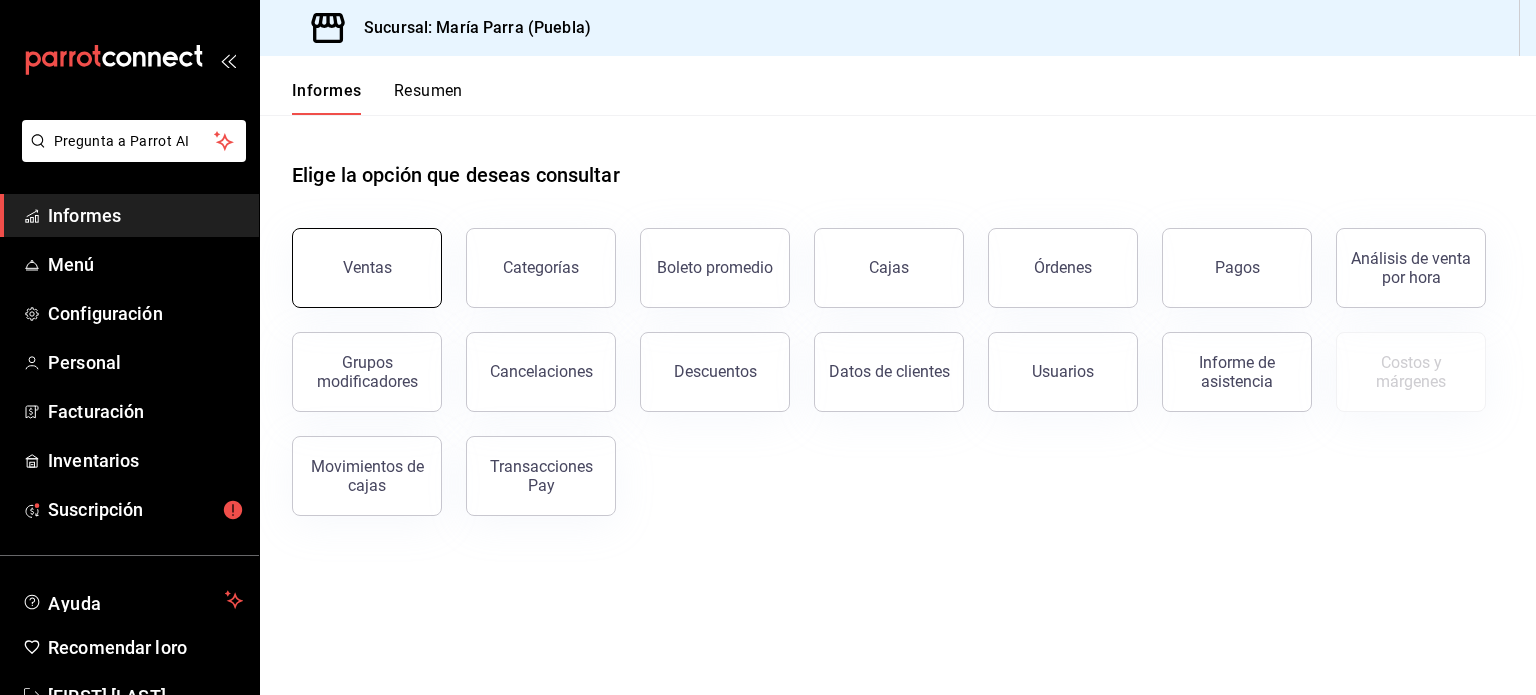 click on "Ventas" at bounding box center [367, 267] 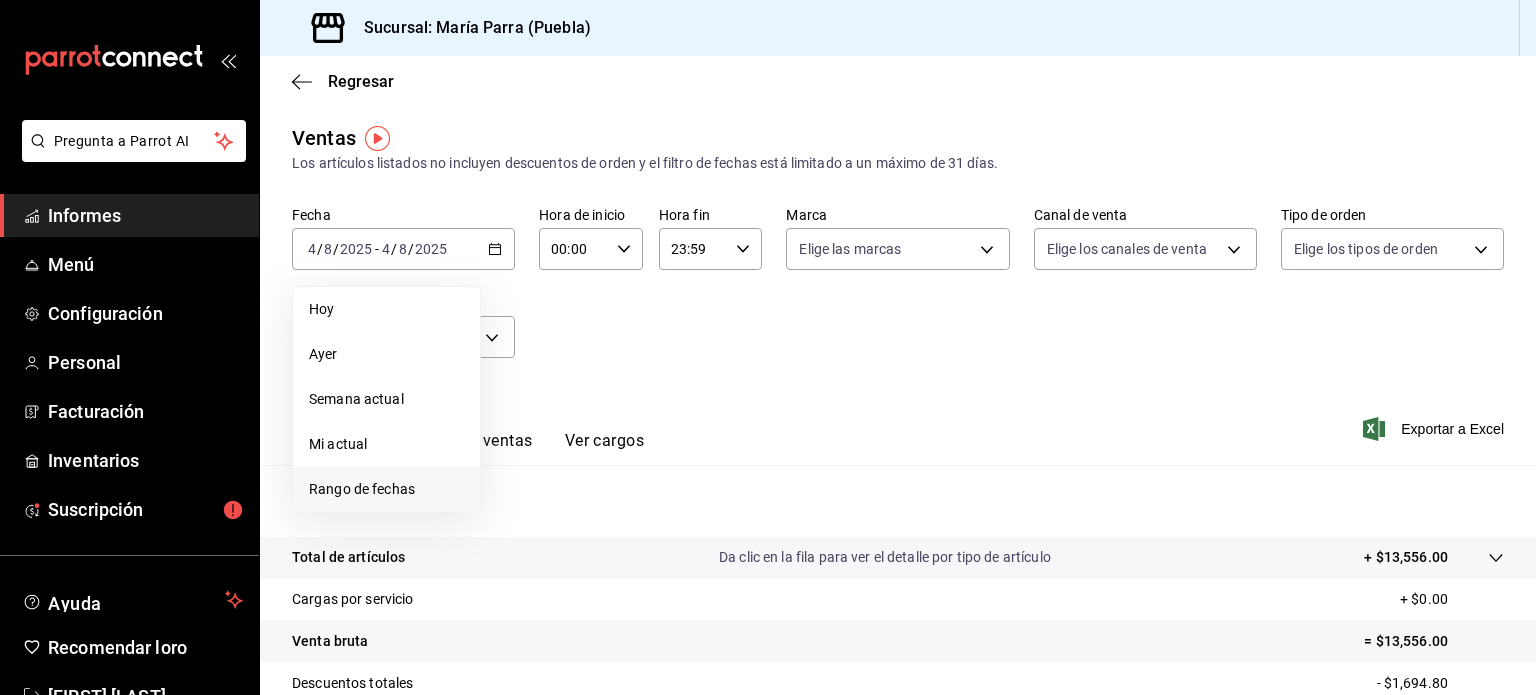 click on "Rango de fechas" at bounding box center [362, 489] 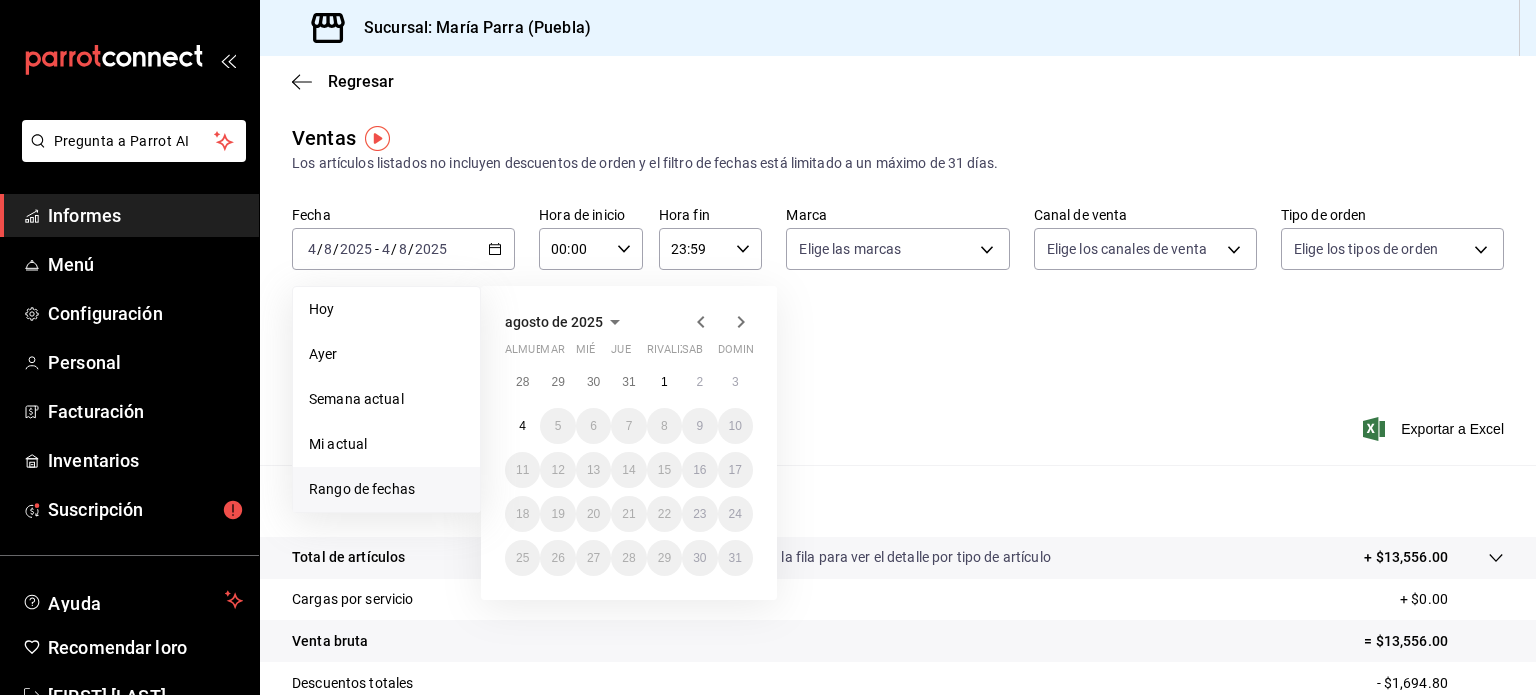 click 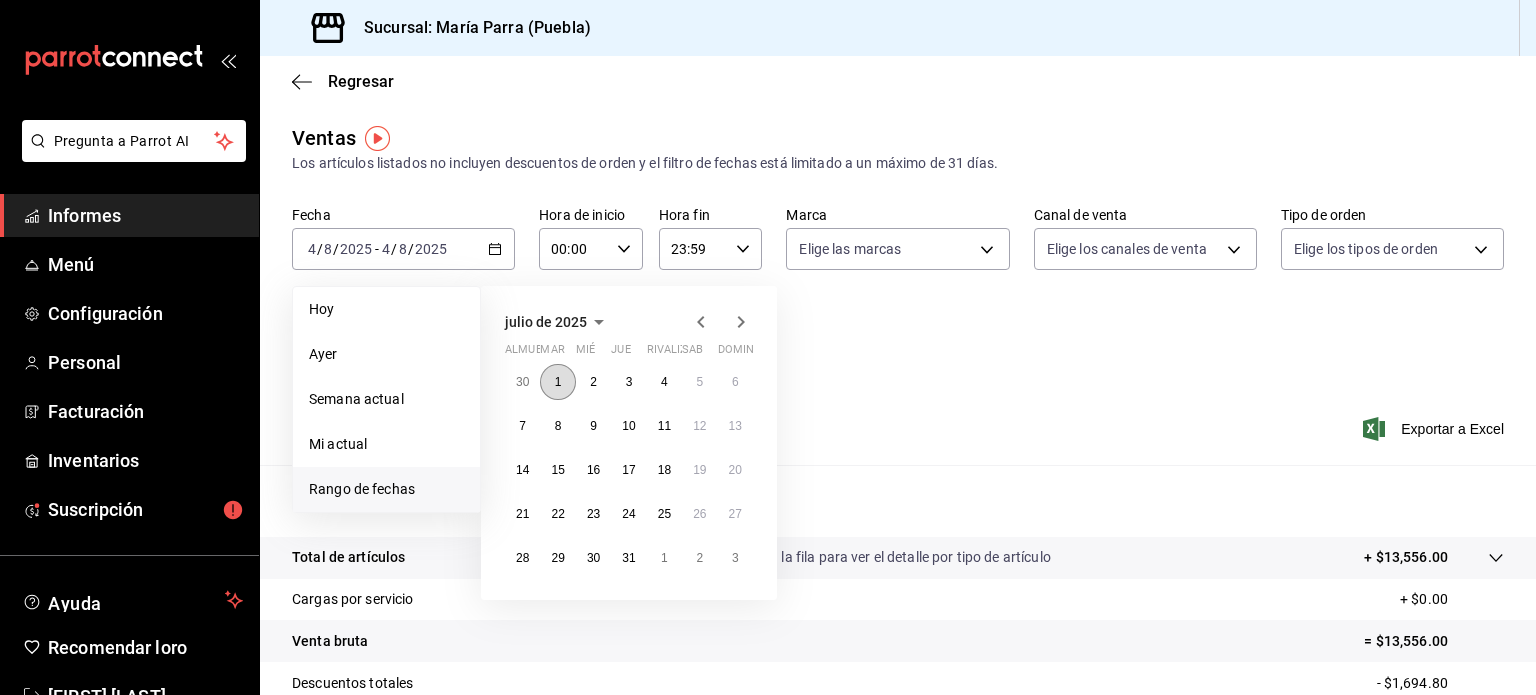 click on "1" at bounding box center [558, 382] 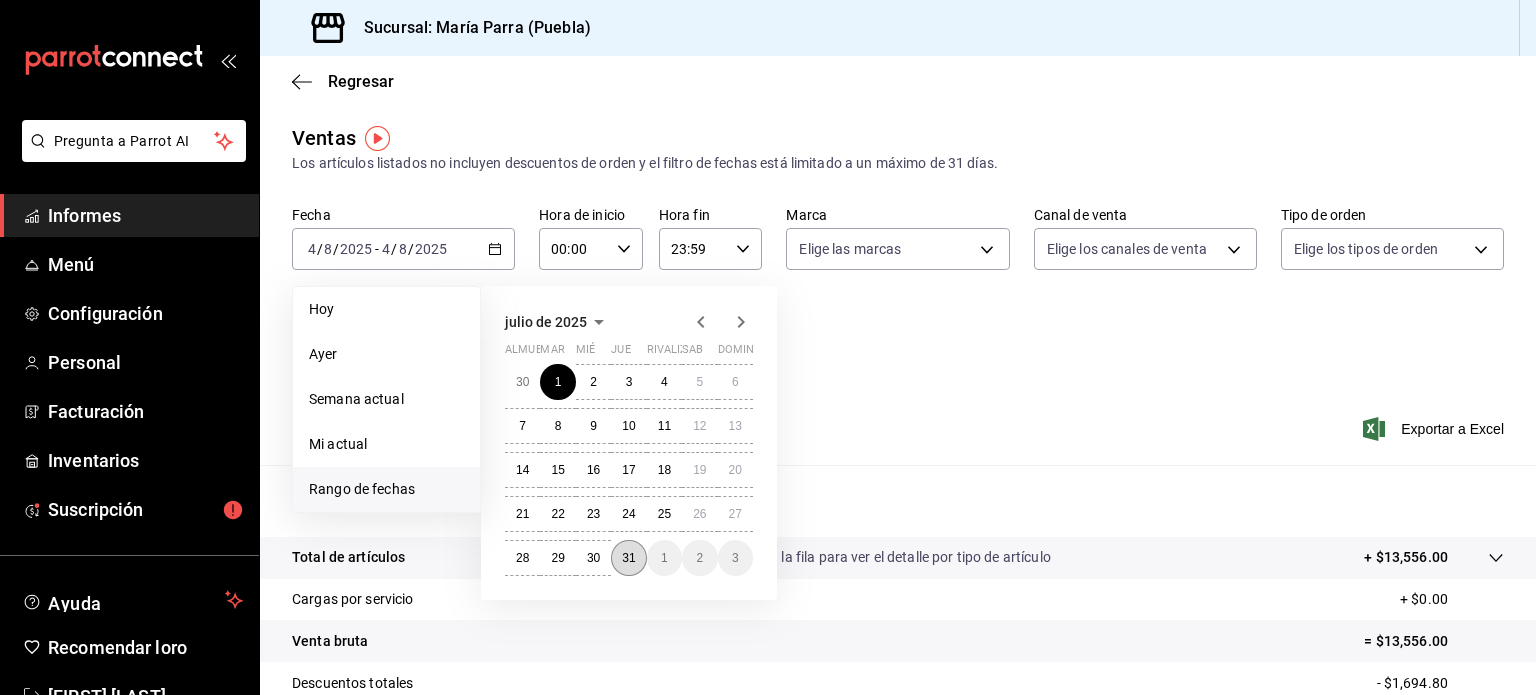 click on "31" at bounding box center [628, 558] 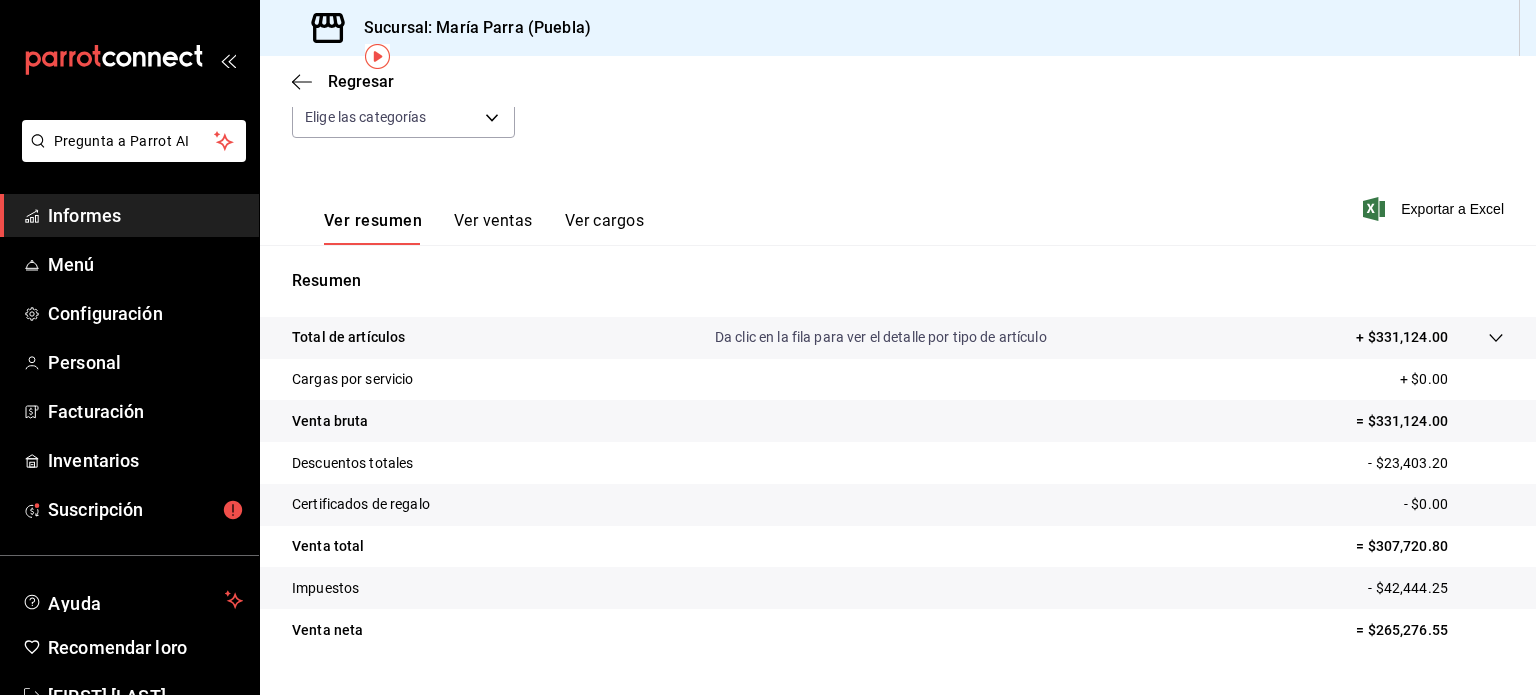 scroll, scrollTop: 0, scrollLeft: 0, axis: both 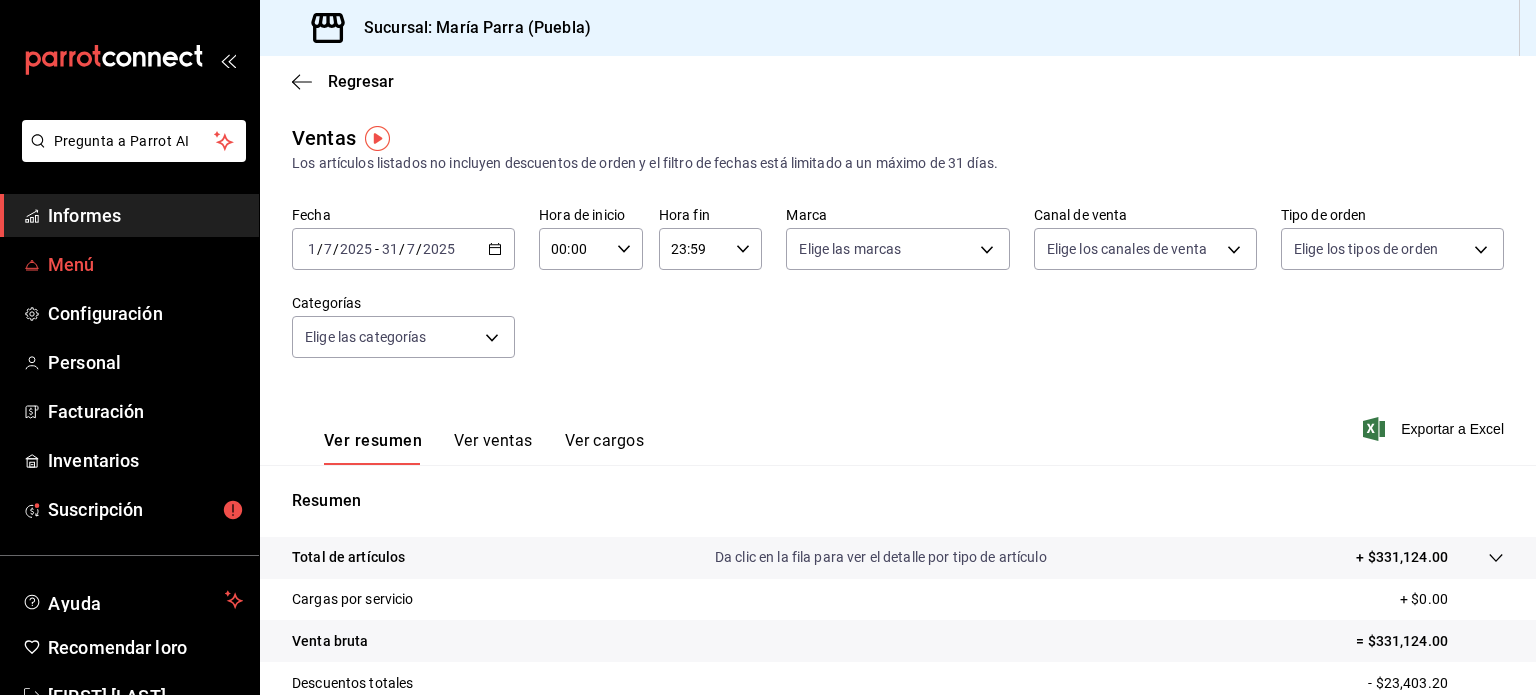 click on "Menú" at bounding box center (71, 264) 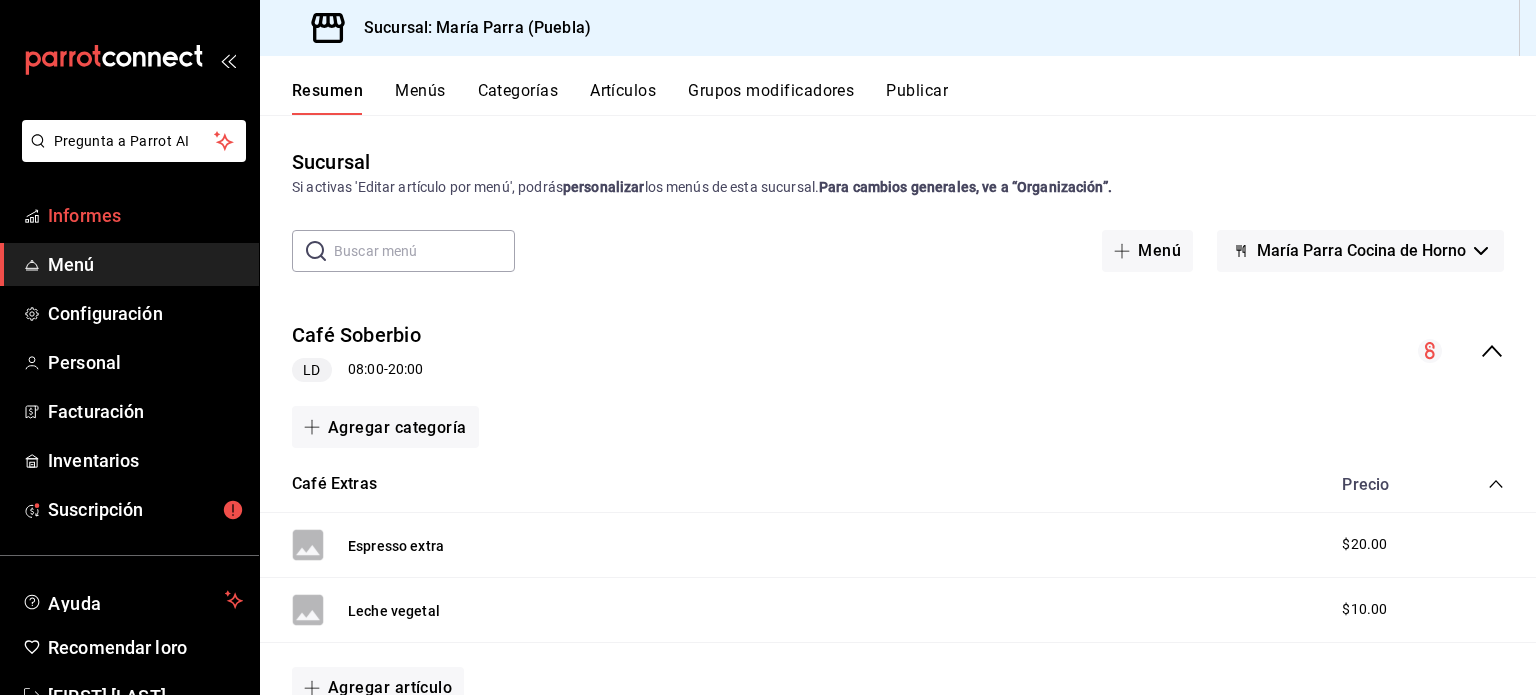 click on "Informes" at bounding box center (129, 215) 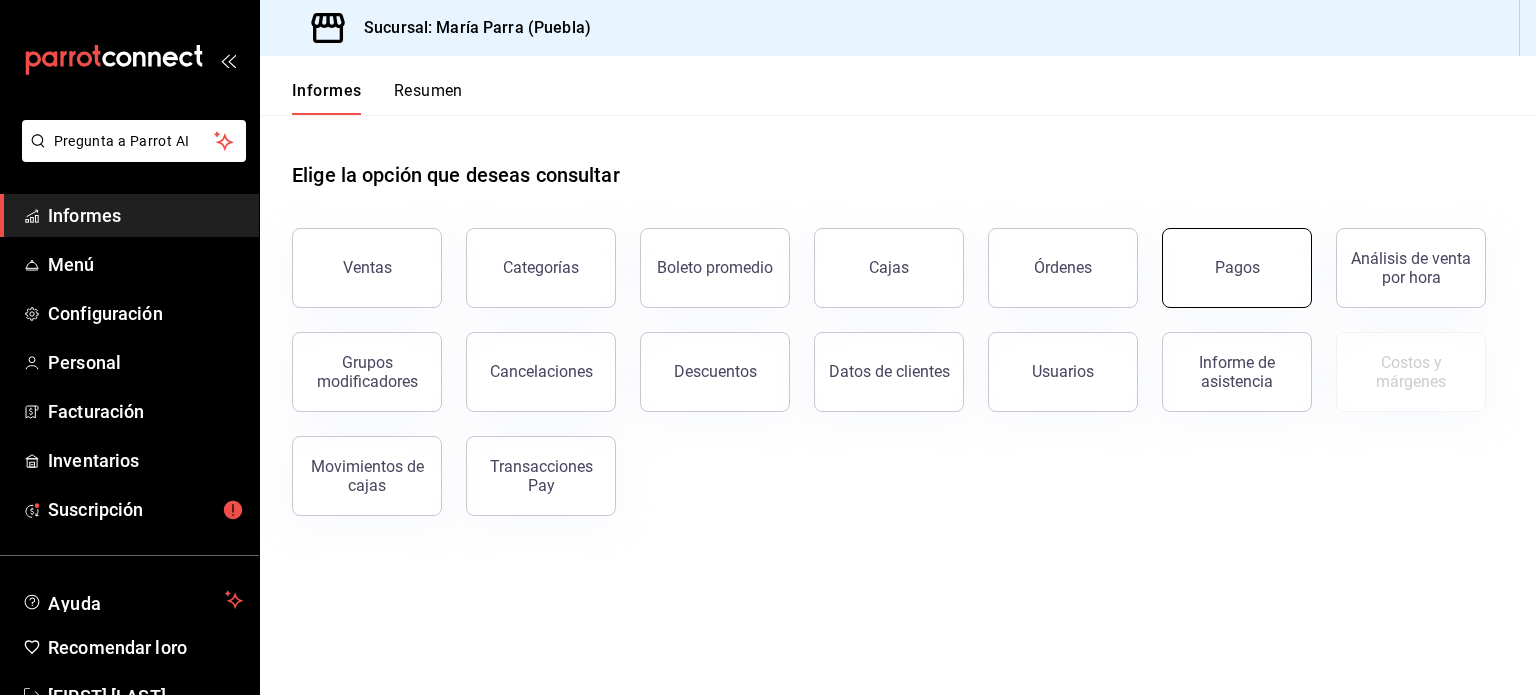 click on "Pagos" at bounding box center [1237, 268] 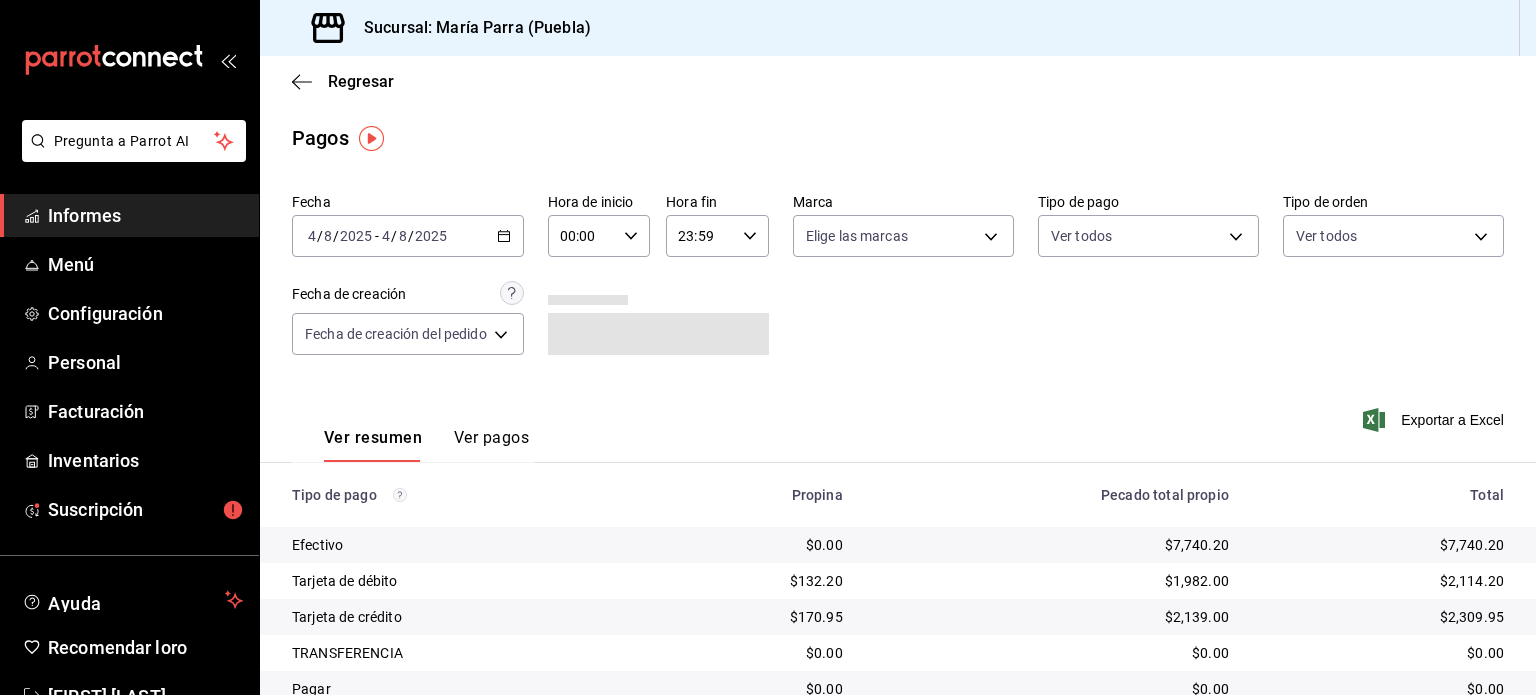 click on "8" at bounding box center (328, 236) 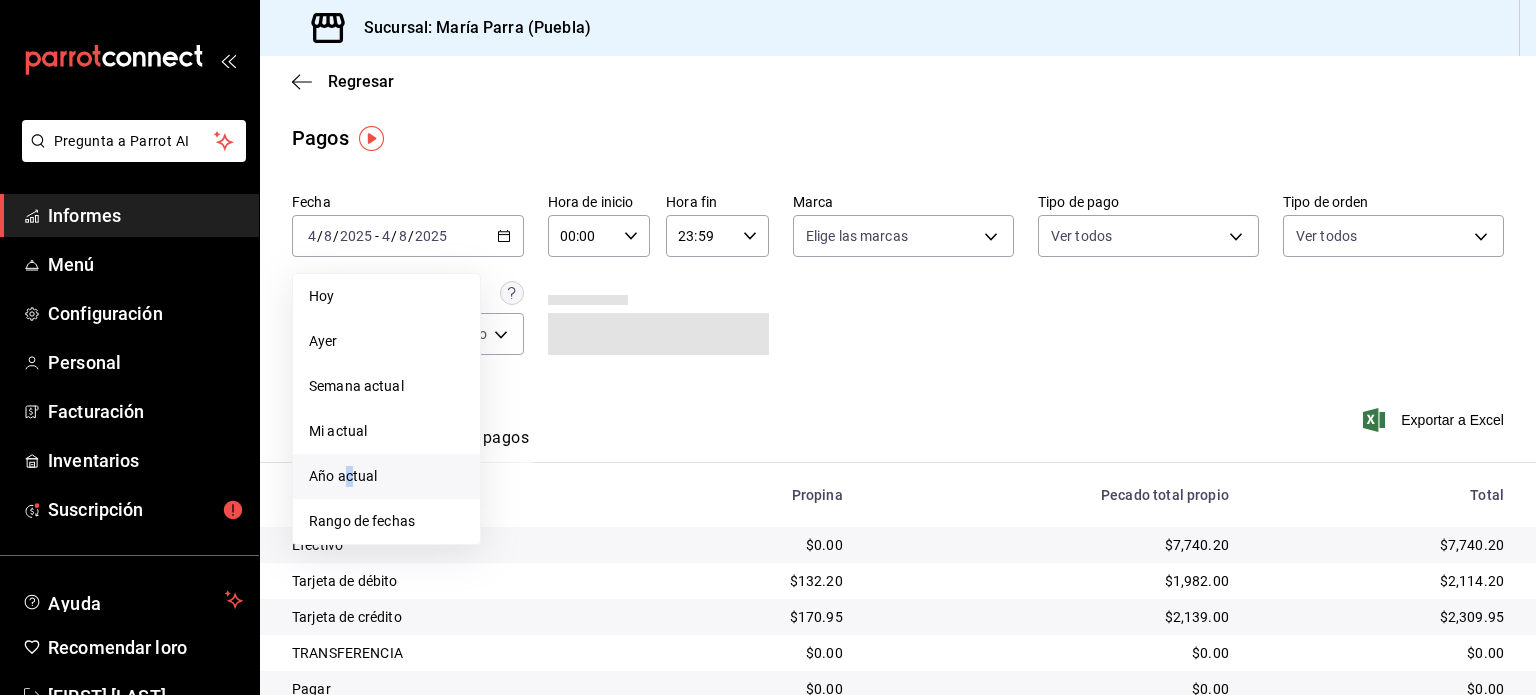 click on "Año actual" at bounding box center (343, 476) 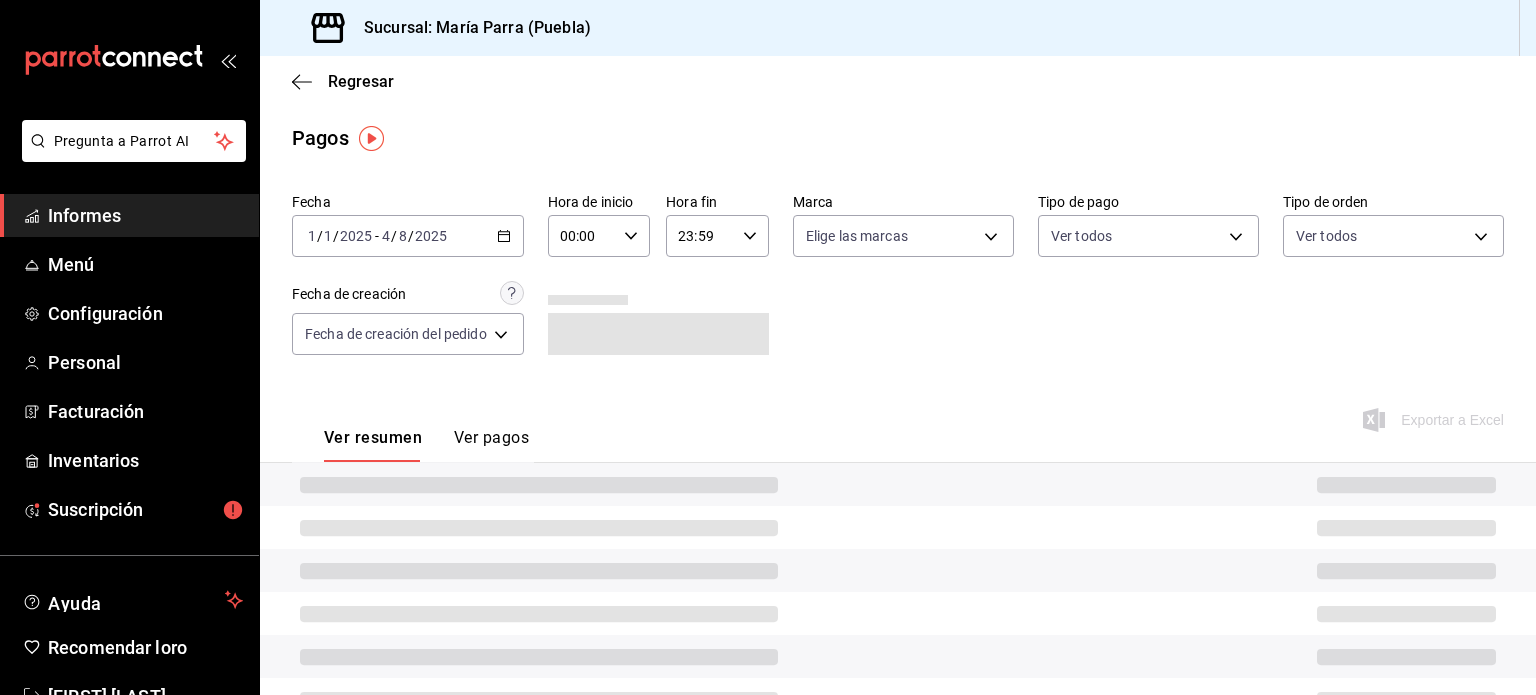 click on "1" at bounding box center [312, 236] 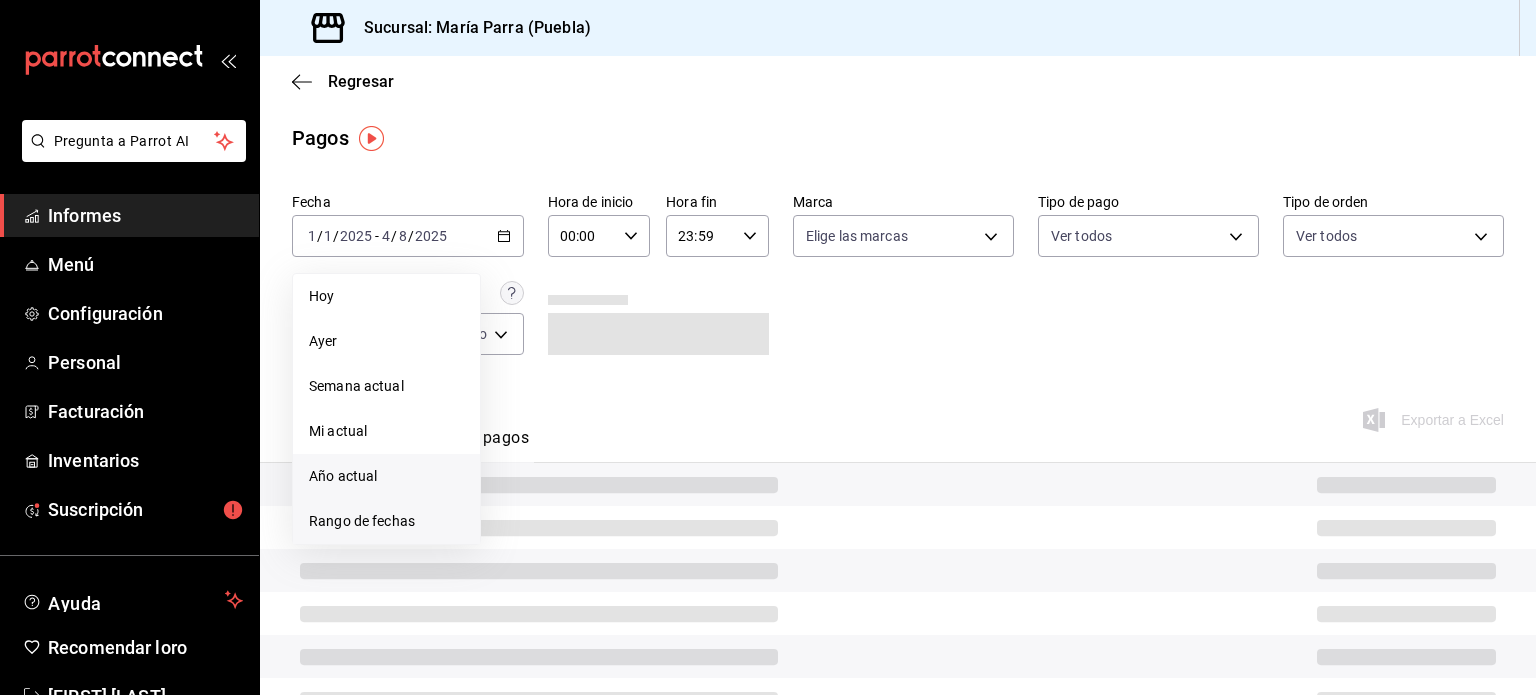 click on "Rango de fechas" at bounding box center [362, 521] 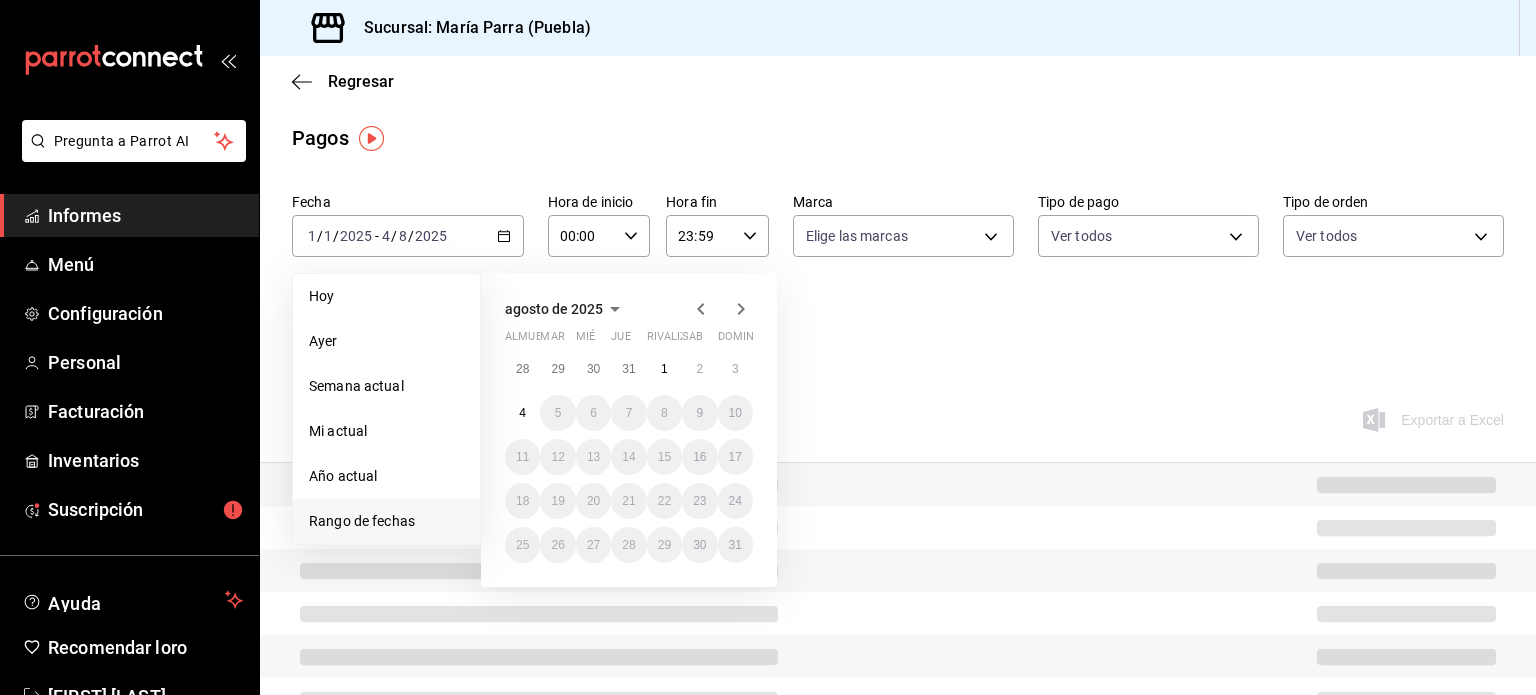 click 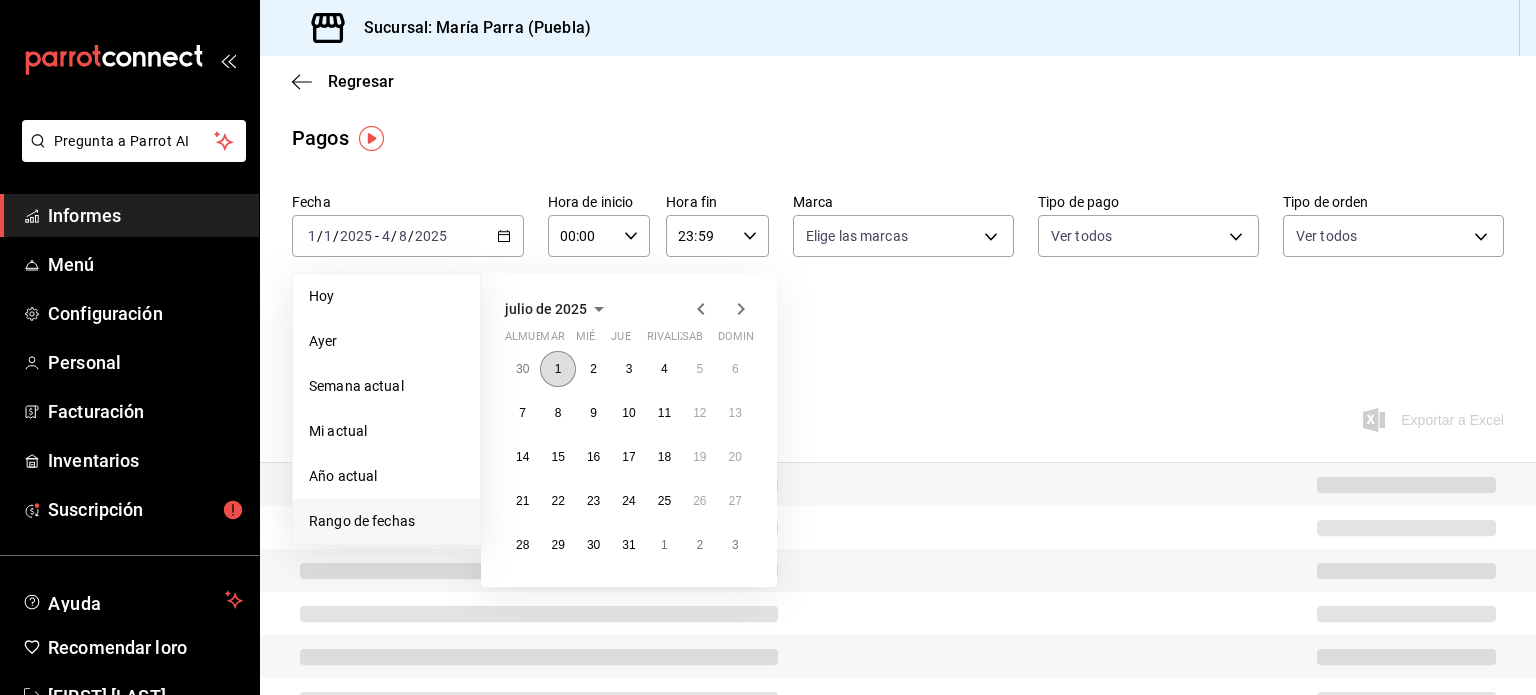 click on "1" at bounding box center (558, 369) 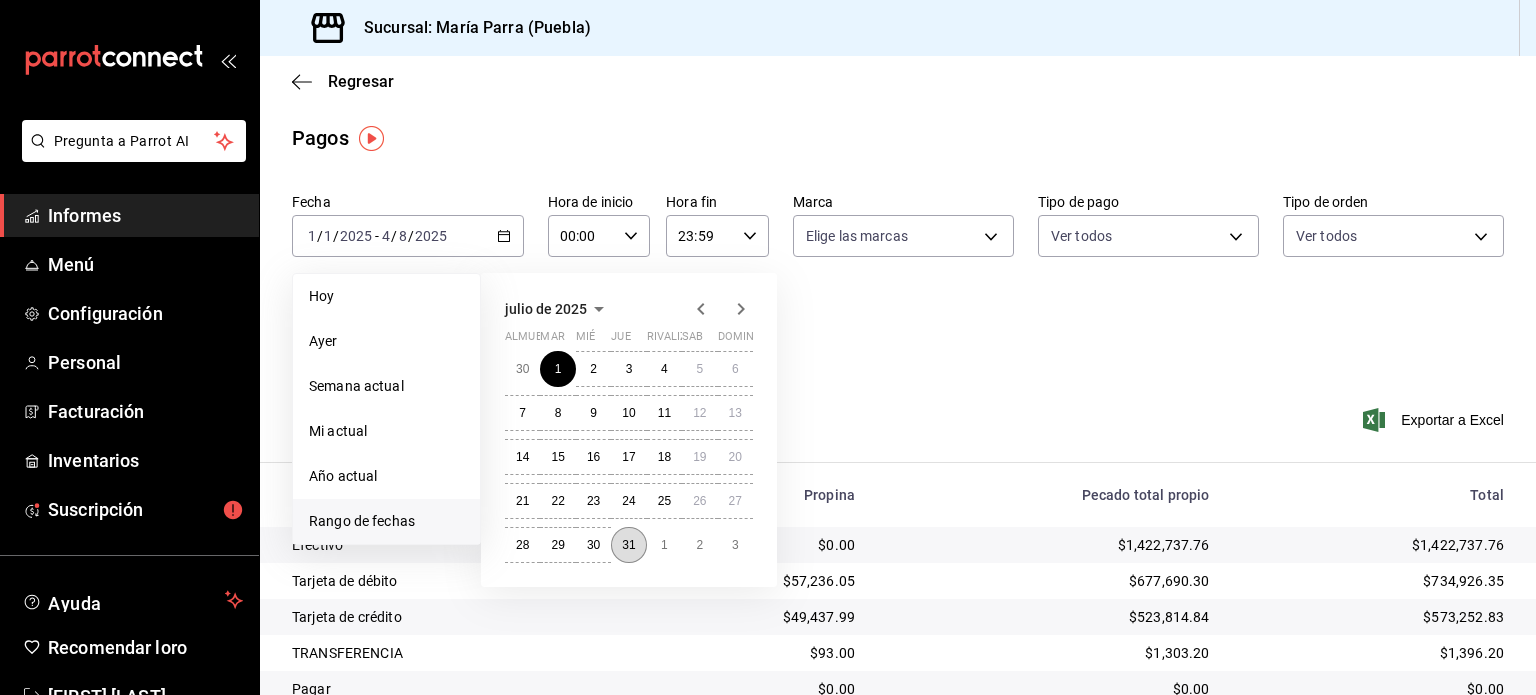 click on "31" at bounding box center [628, 545] 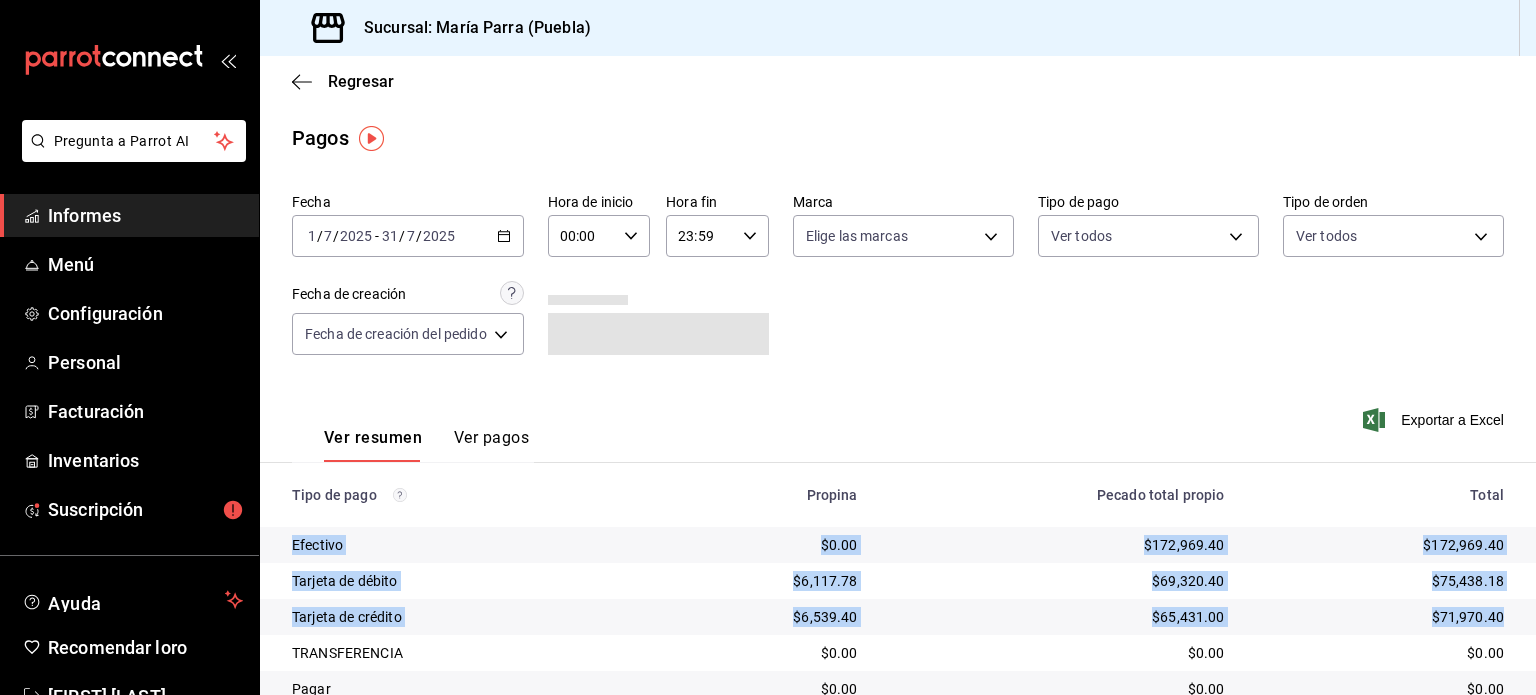 drag, startPoint x: 1515, startPoint y: 508, endPoint x: 1532, endPoint y: 535, distance: 31.906113 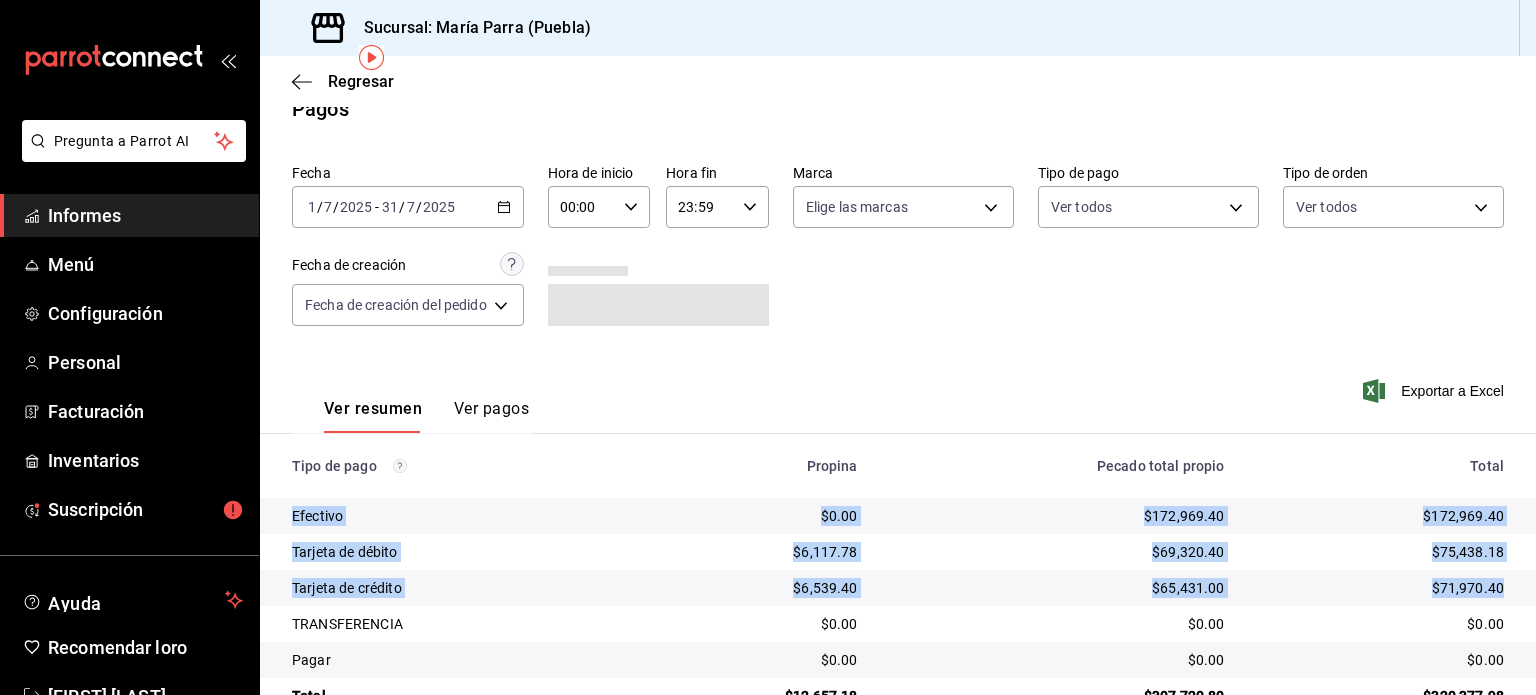 scroll, scrollTop: 80, scrollLeft: 0, axis: vertical 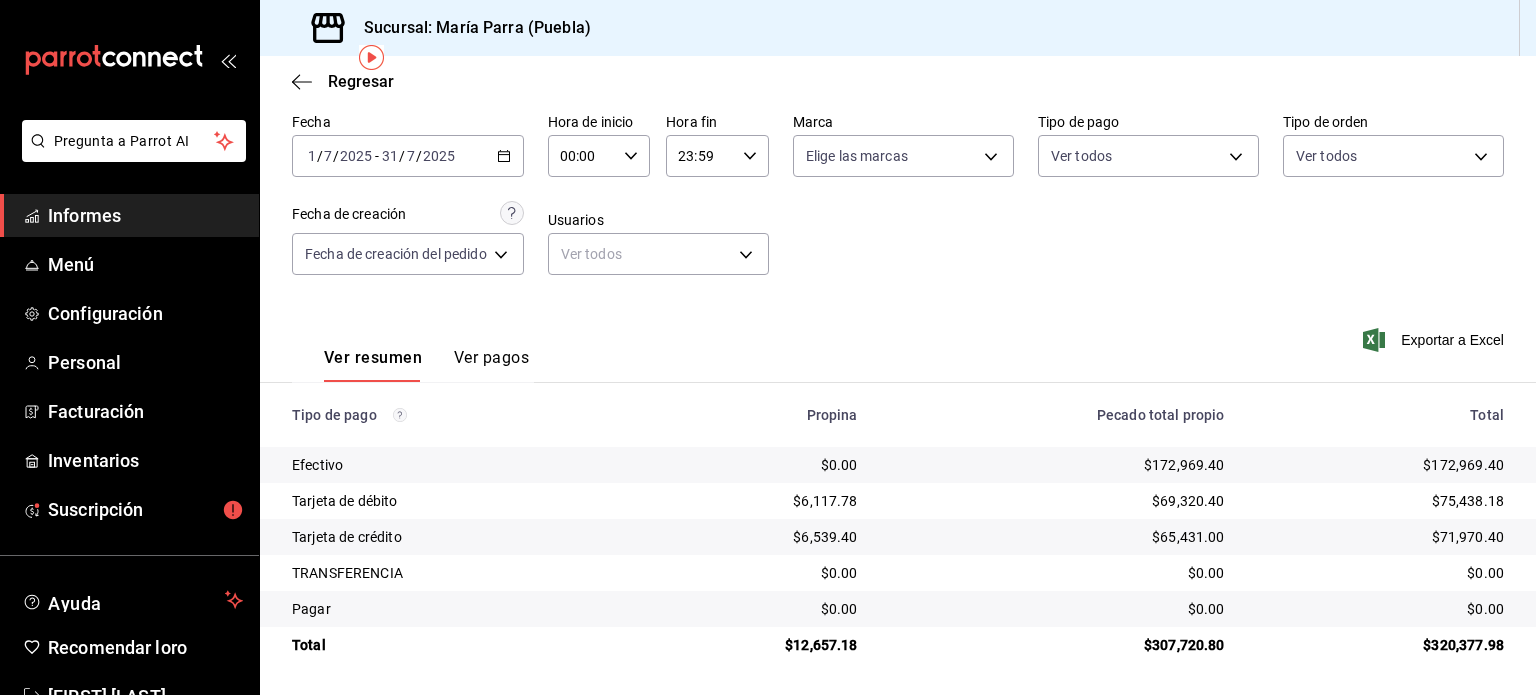 click on "31" at bounding box center [390, 156] 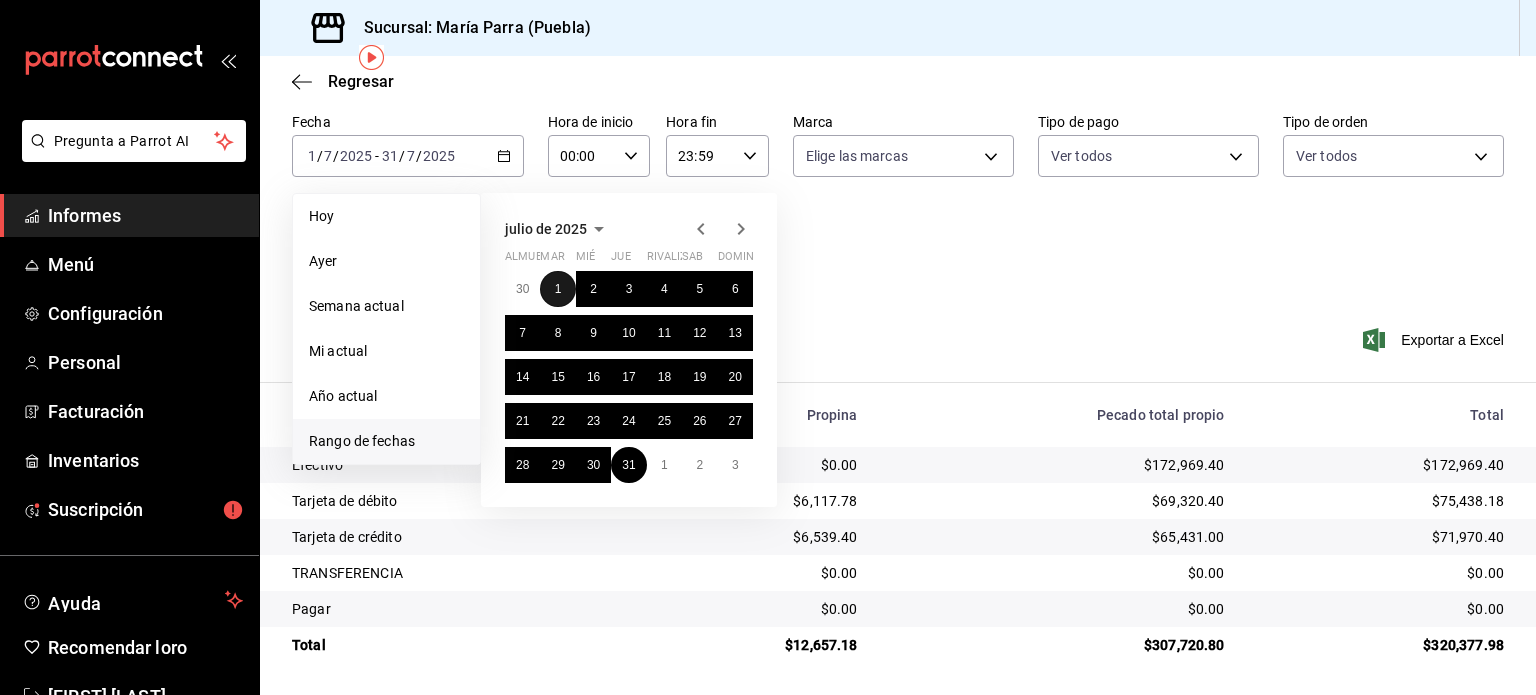 click on "1" at bounding box center [557, 289] 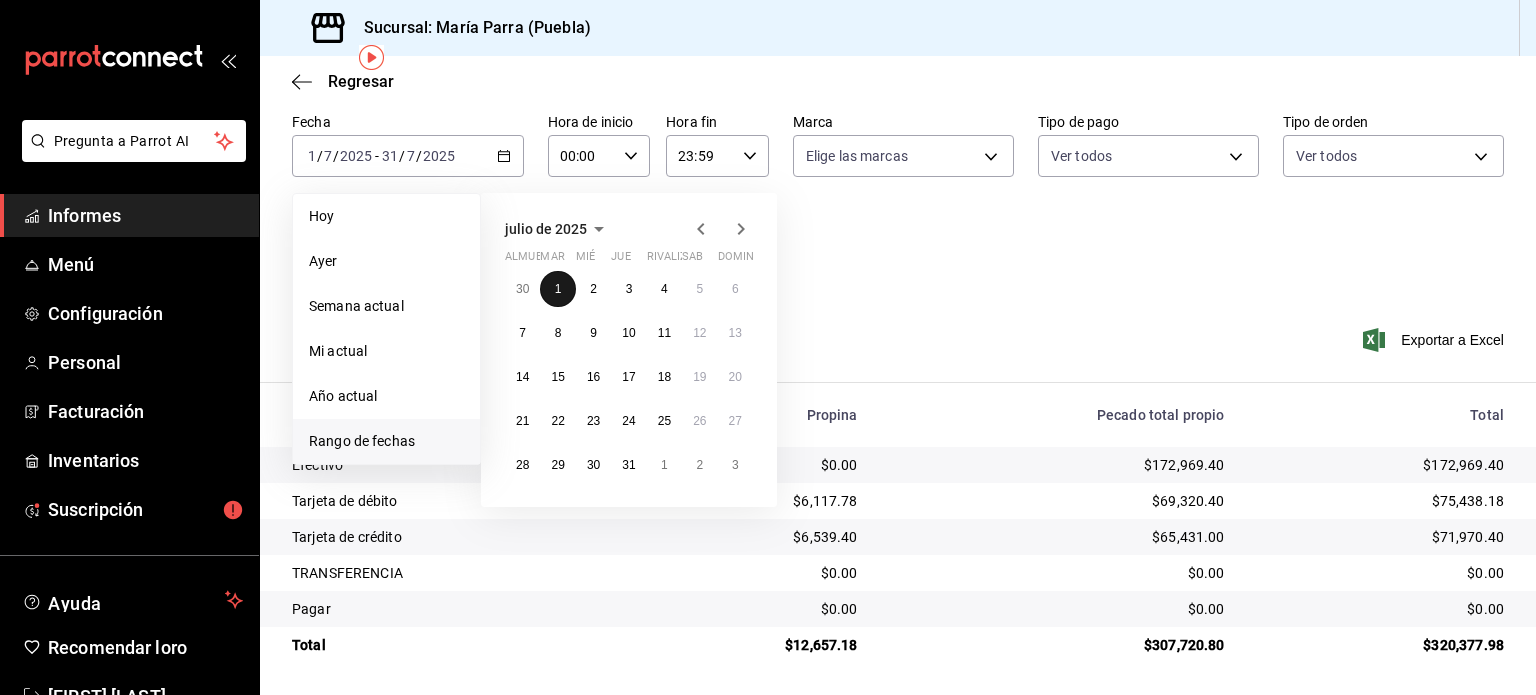 click on "1" at bounding box center [557, 289] 